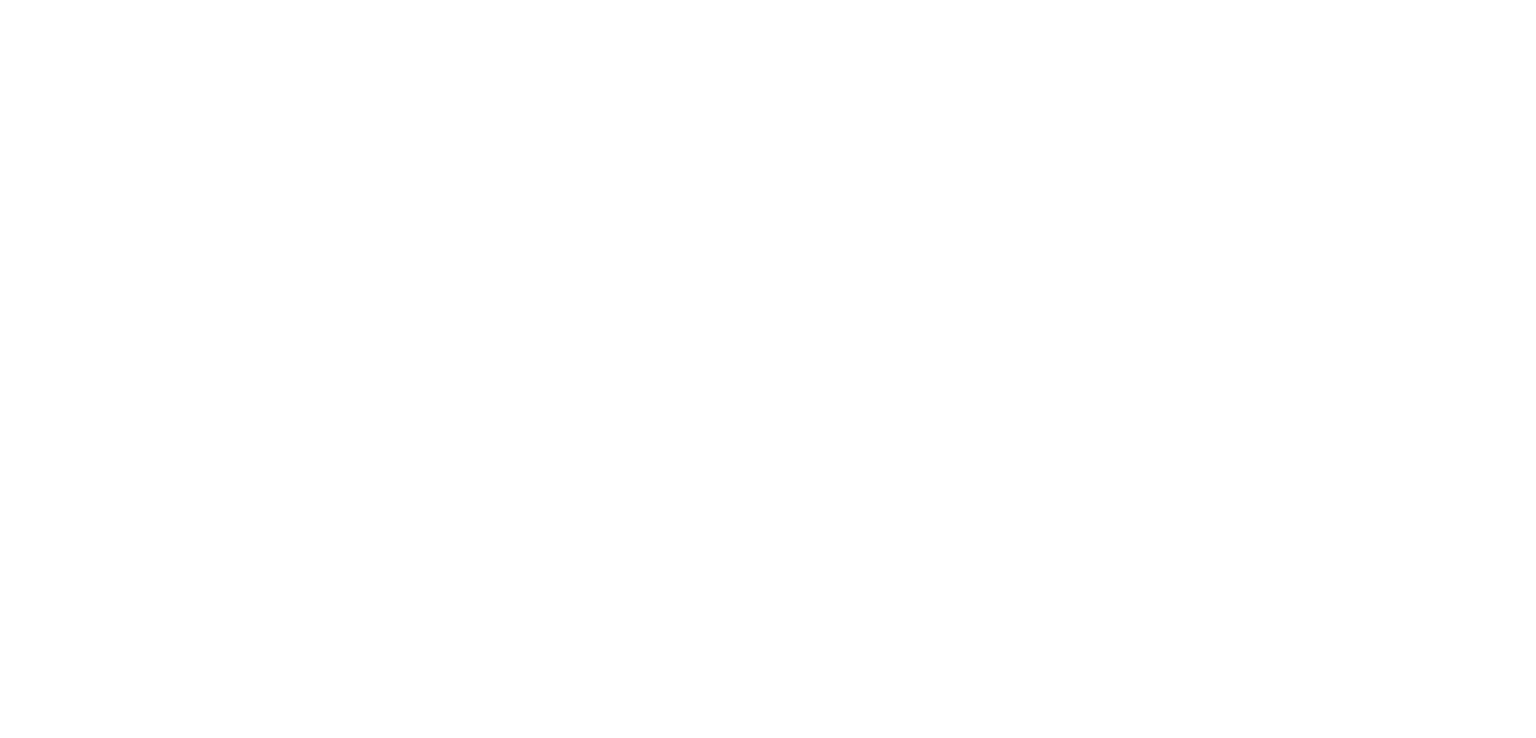 scroll, scrollTop: 0, scrollLeft: 0, axis: both 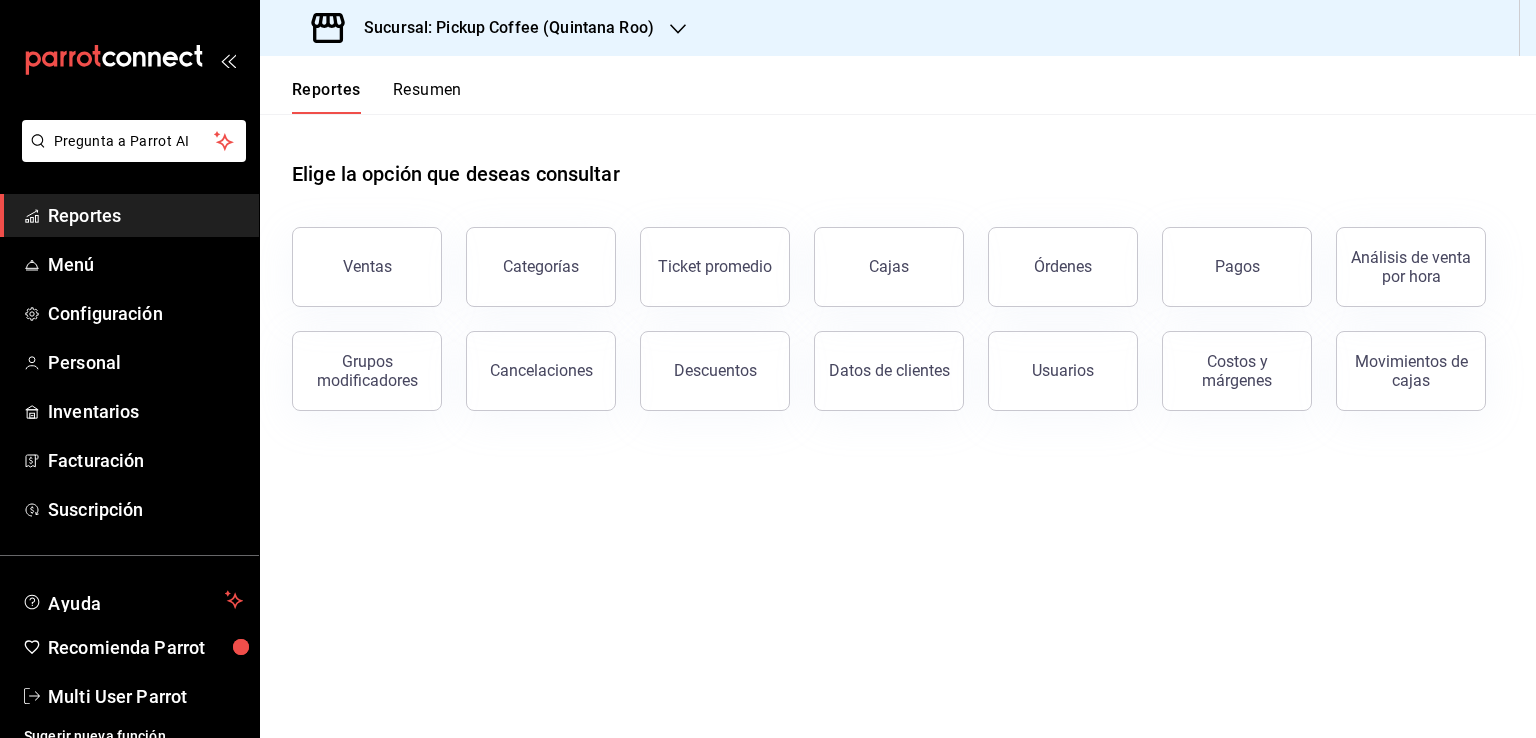 click on "Resumen" at bounding box center (427, 97) 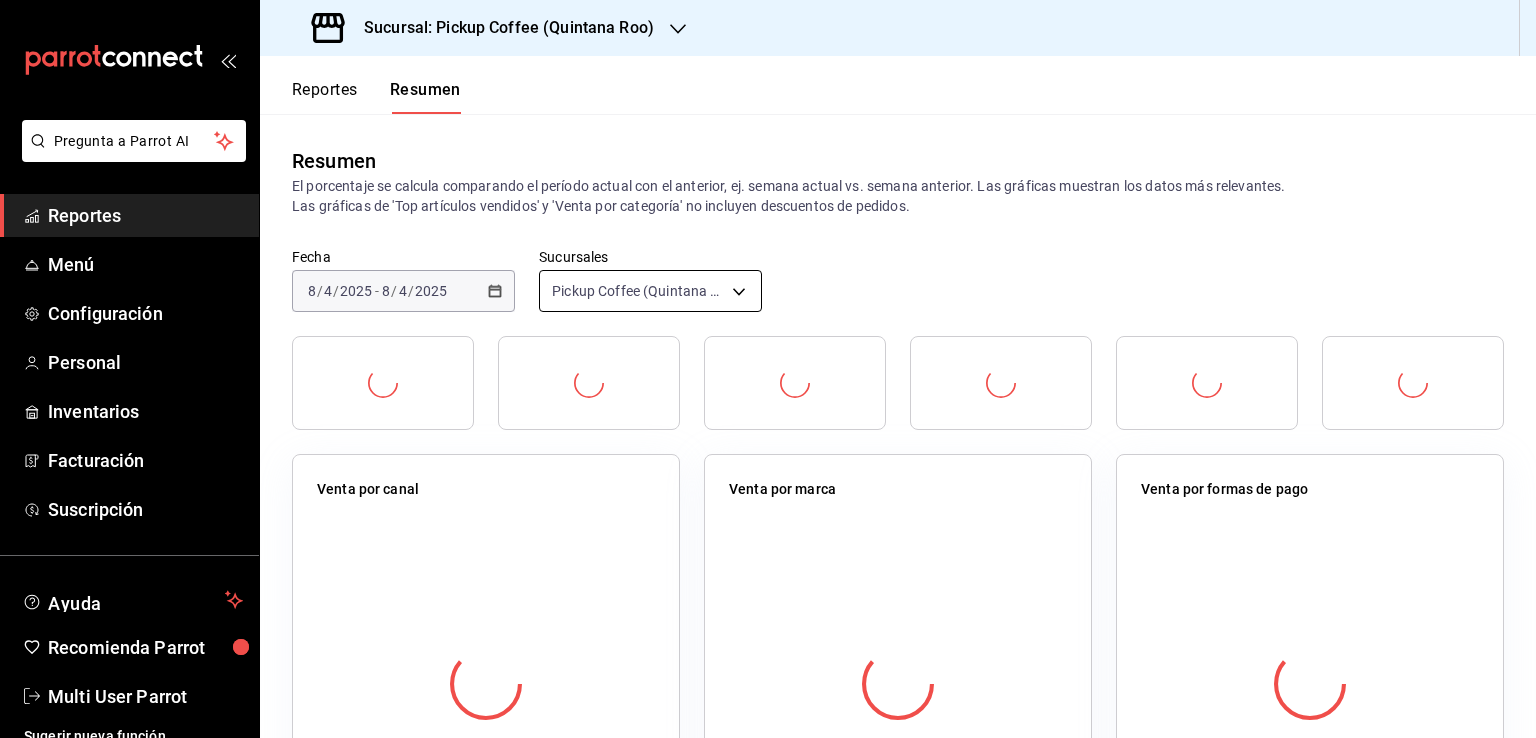 click on "Sucursal: Pickup Coffee ([LOCATION]) [object Object] Venta por canal Venta por marca  Venta por formas de pago Venta por categoría Top artículos vendidos Reseñas de clientes por periodo Venta por periodo Pregunta a Parrot AI Reportes   Menú   Configuración   Personal   Inventarios   Facturación   Suscripción   Ayuda Recomienda Parrot   Multi User Parrot   Sugerir nueva función   GANA 1 MES GRATIS EN TU SUSCRIPCIÓN AQUÍ ([PHONE])" at bounding box center (768, 369) 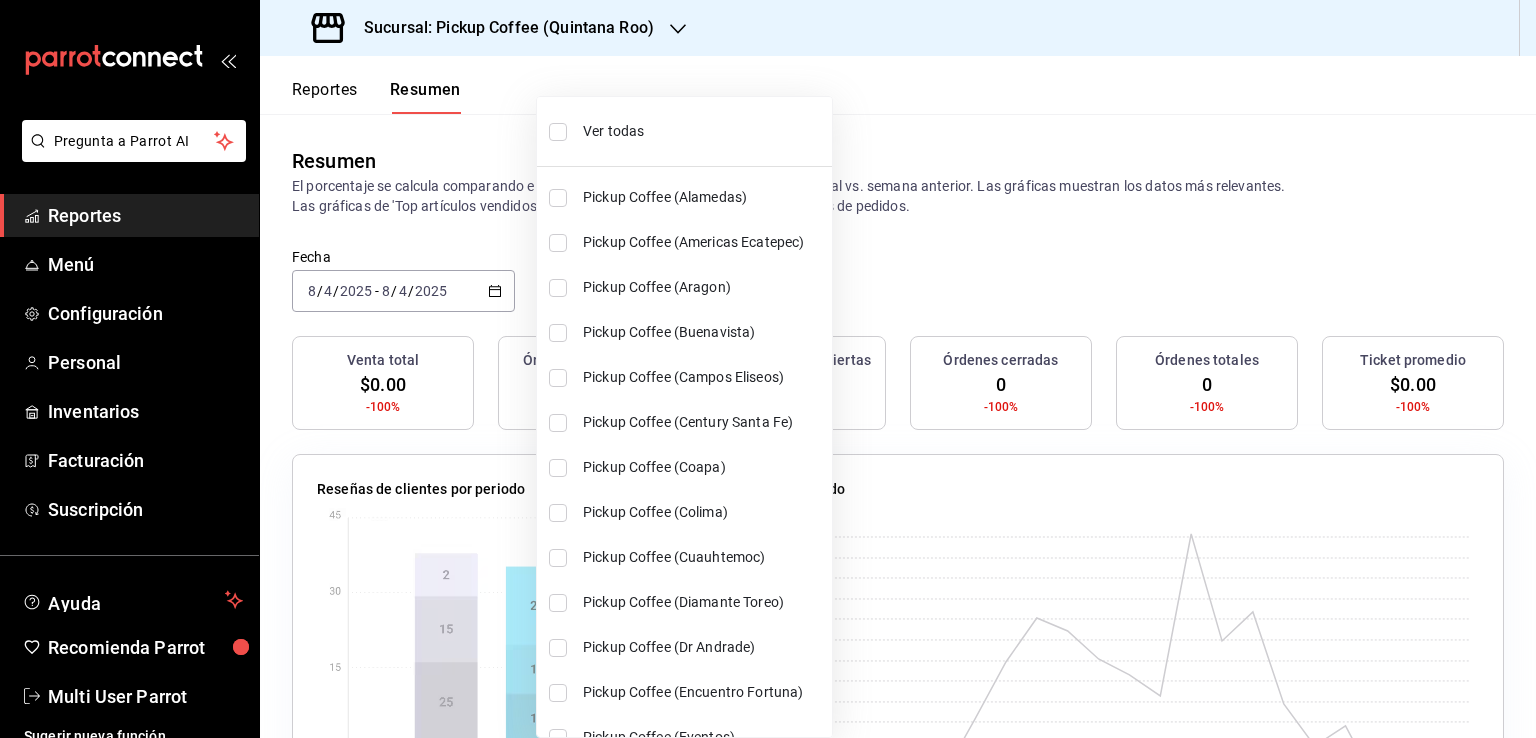 click on "Ver todas" at bounding box center (703, 131) 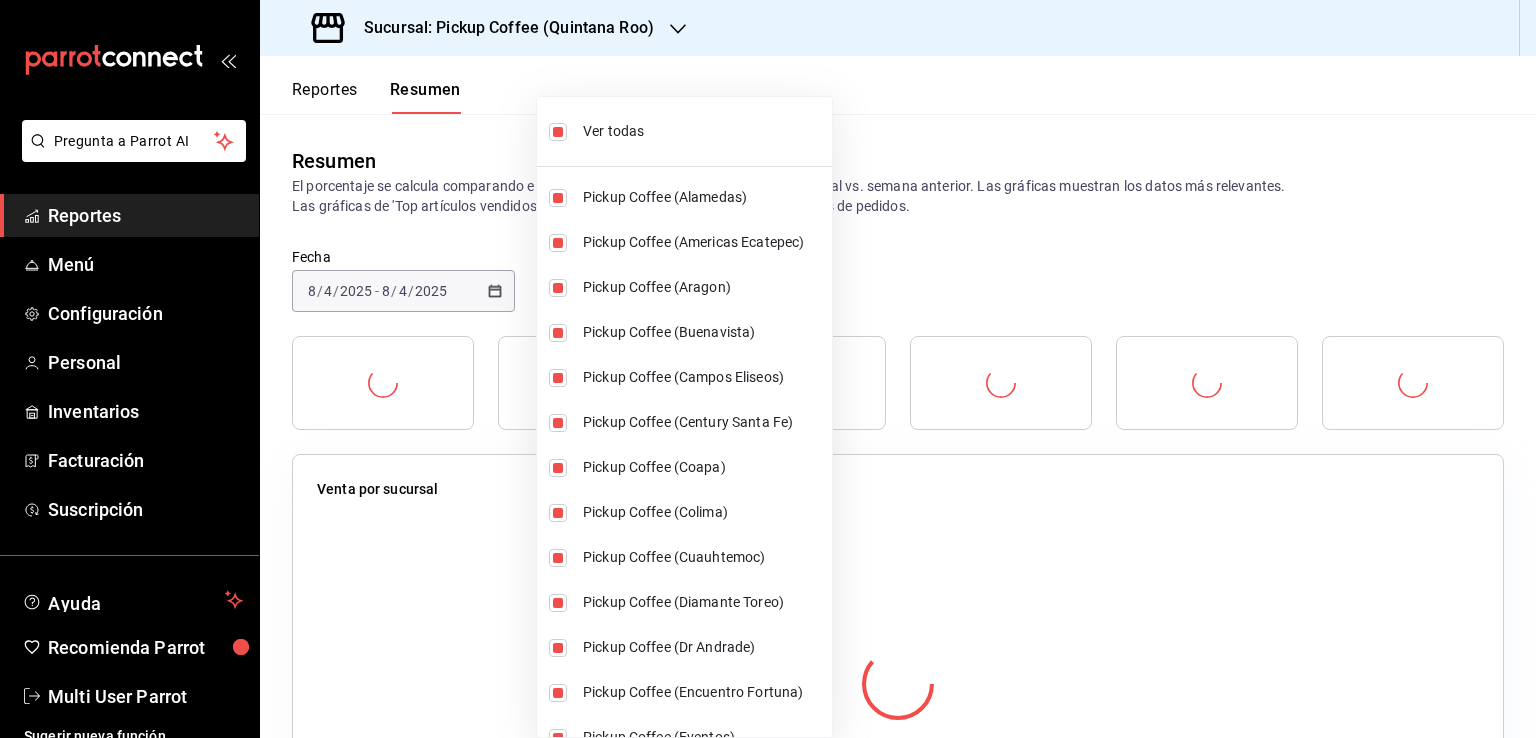 type on "[object Object],[object Object],[object Object],[object Object],[object Object],[object Object],[object Object],[object Object],[object Object],[object Object],[object Object],[object Object],[object Object],[object Object],[object Object],[object Object],[object Object],[object Object],[object Object],[object Object],[object Object],[object Object],[object Object],[object Object],[object Object],[object Object],[object Object],[object Object],[object Object],[object Object],[object Object],[object Object],[object Object],[object Object],[object Object],[object Object],[object Object],[object Object]" 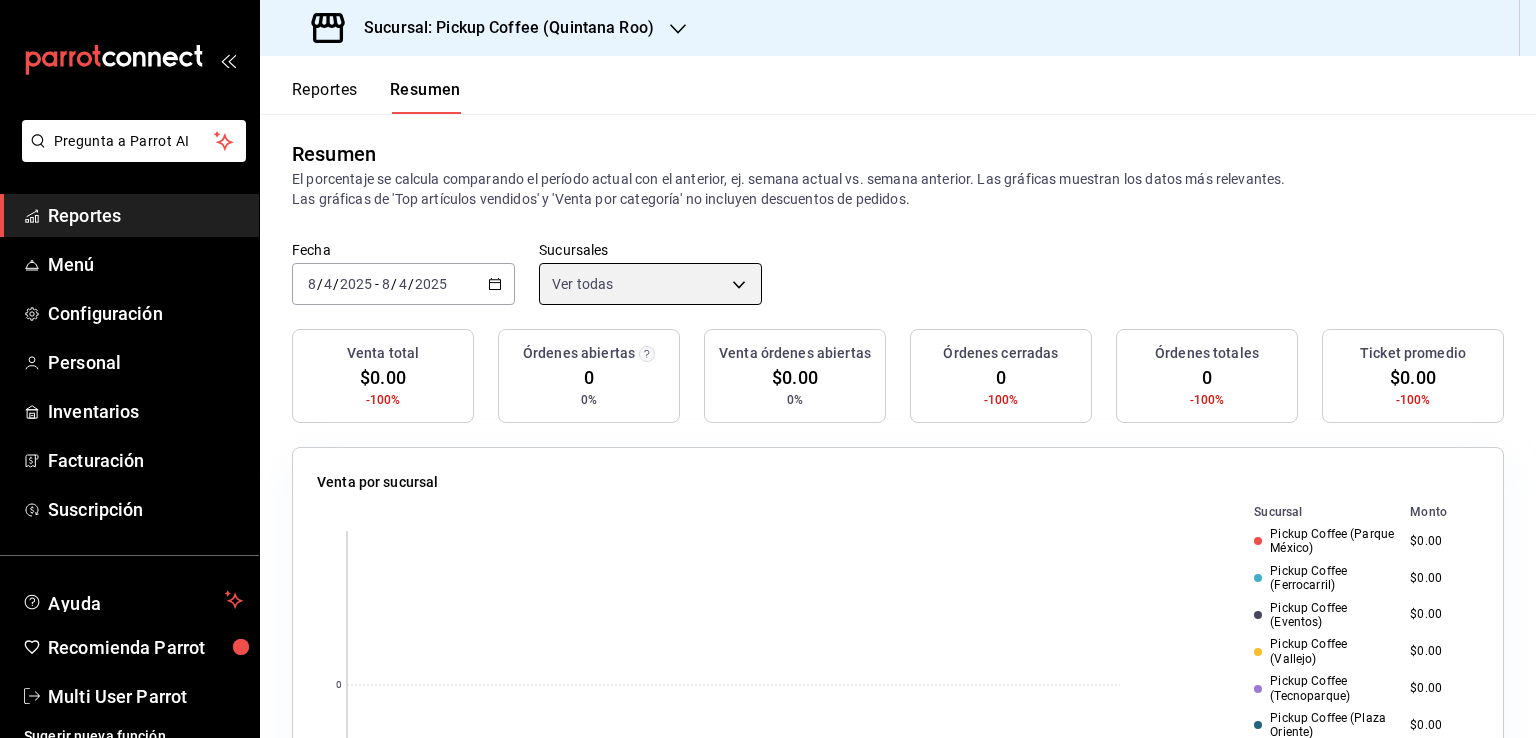 scroll, scrollTop: 0, scrollLeft: 0, axis: both 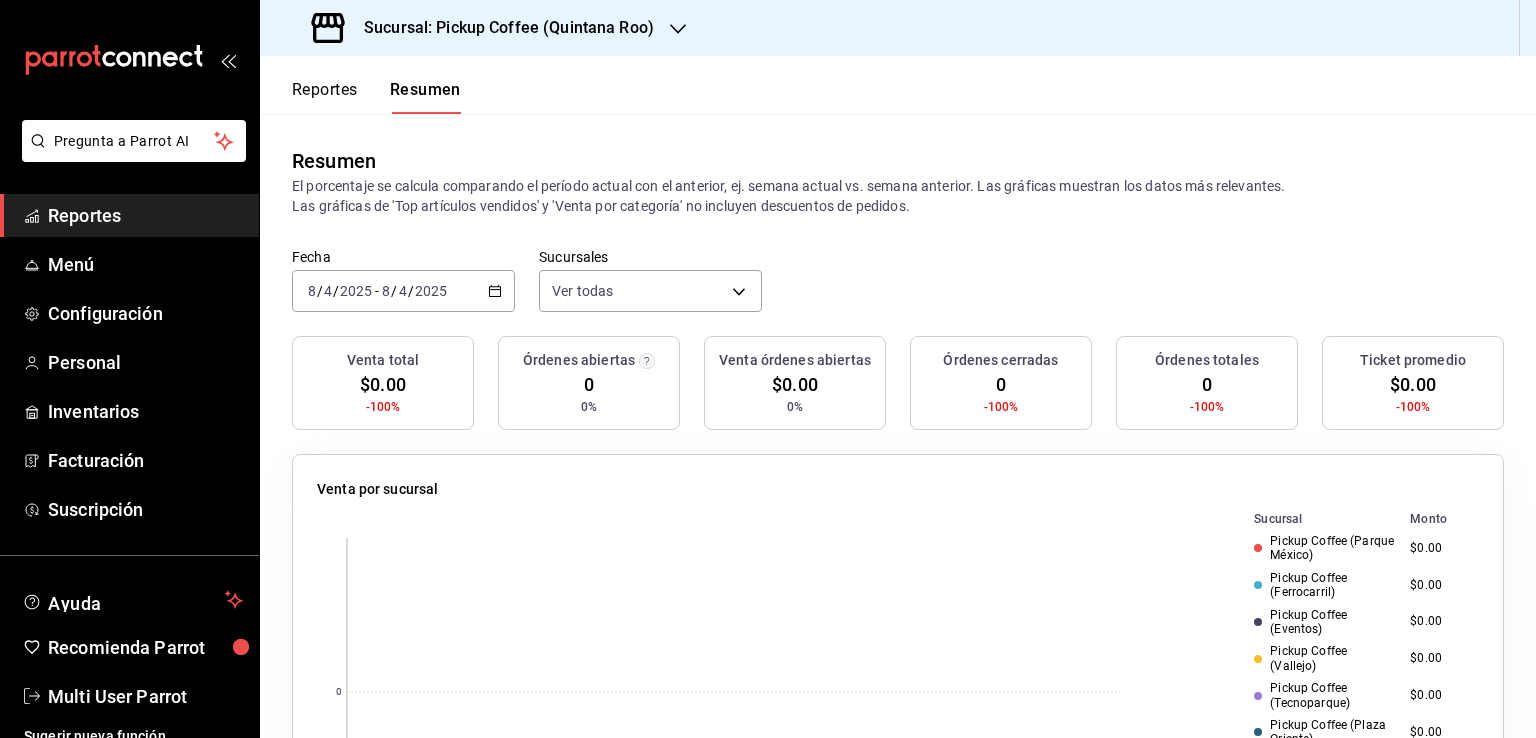 click 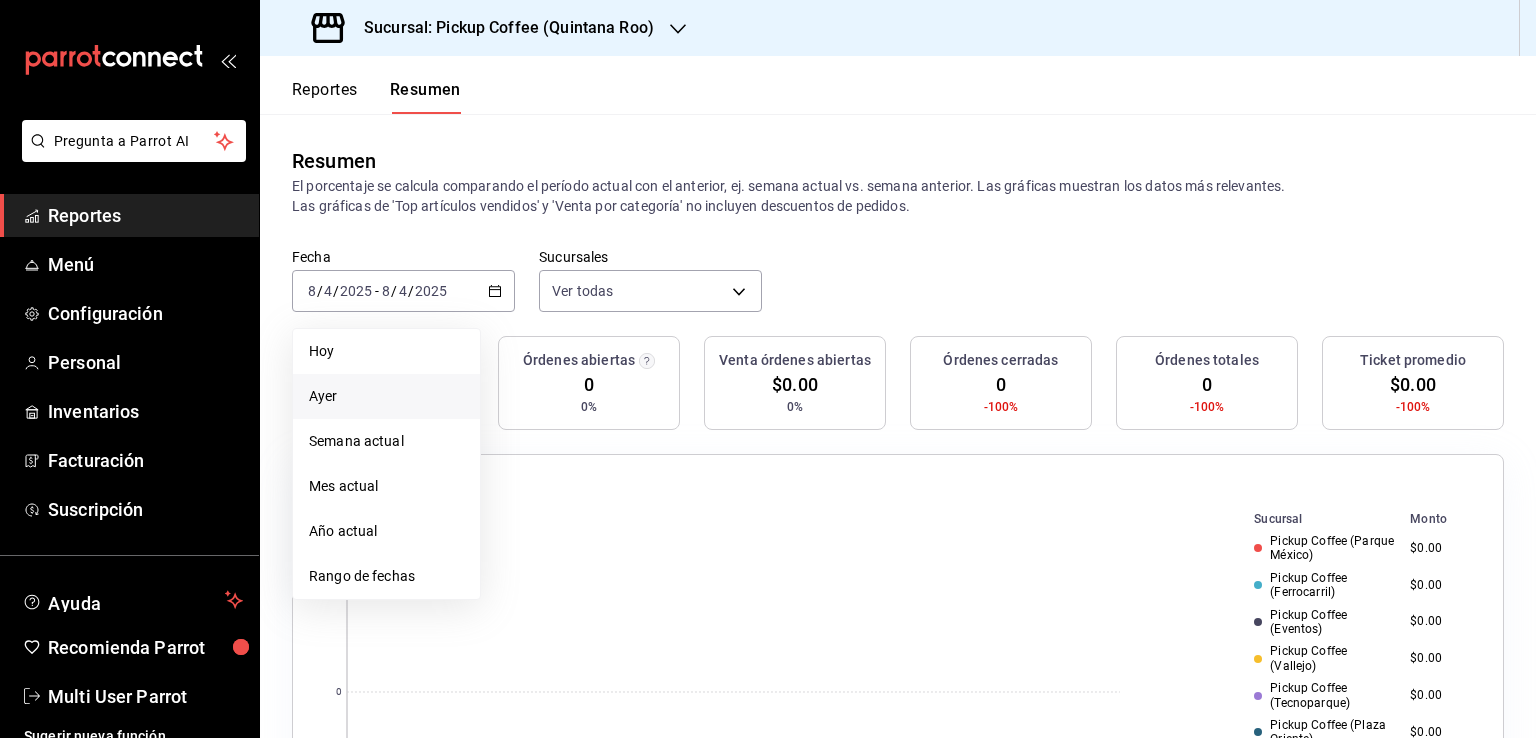 click on "Ayer" at bounding box center (386, 396) 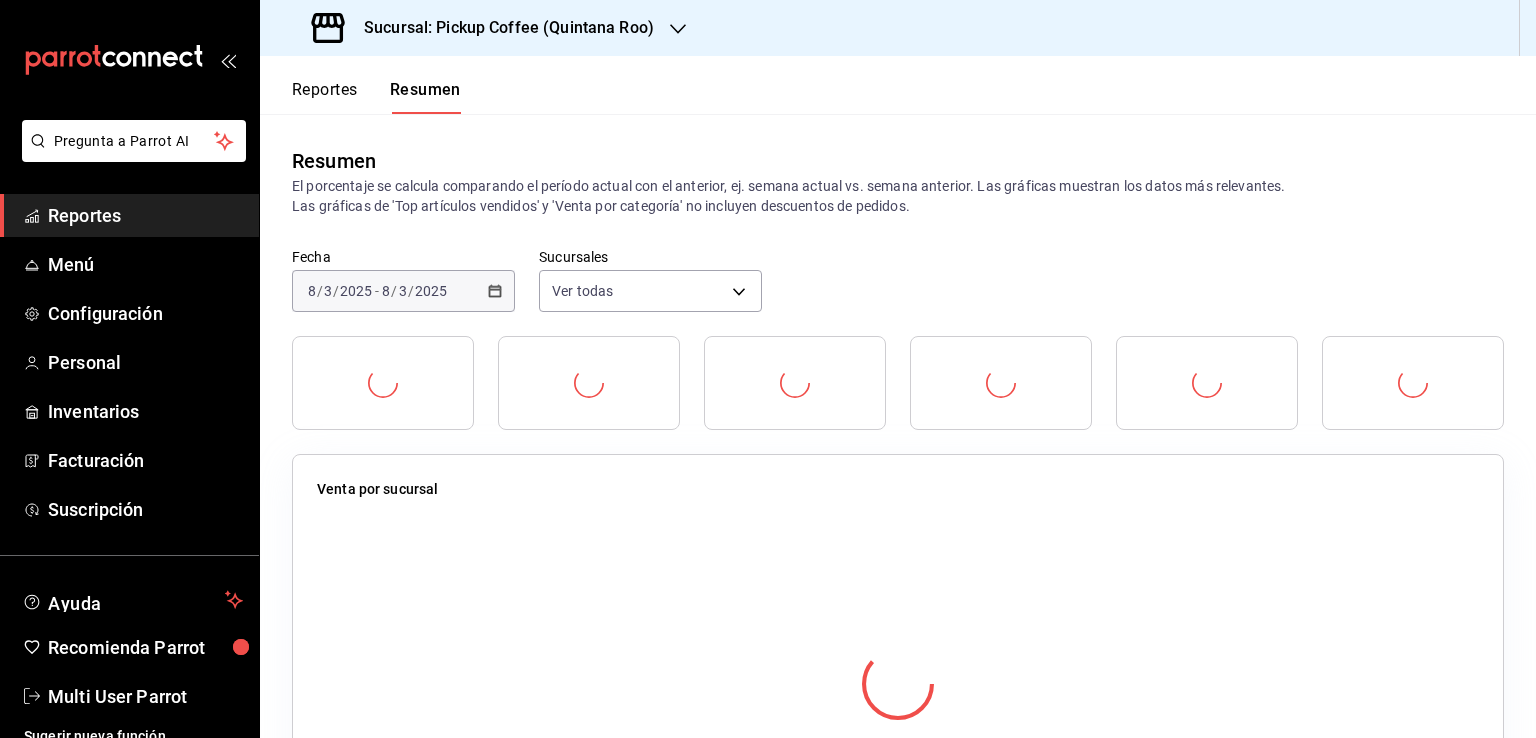 click on "Fecha [DATE] [DATE] - [DATE] Sucursales Ver todas [object Object],[object Object],[object Object],[object Object],[object Object],[object Object],[object Object],[object Object],[object Object],[object Object],[object Object],[object Object],[object Object],[object Object],[object Object],[object Object],[object Object],[object Object],[object Object],[object Object],[object Object],[object Object],[object Object],[object Object],[object Object],[object Object],[object Object],[object Object],[object Object],[object Object],[object Object],[object Object],[object Object],[object Object],[object Object],[object Object],[object Object],[object Object]" at bounding box center (898, 292) 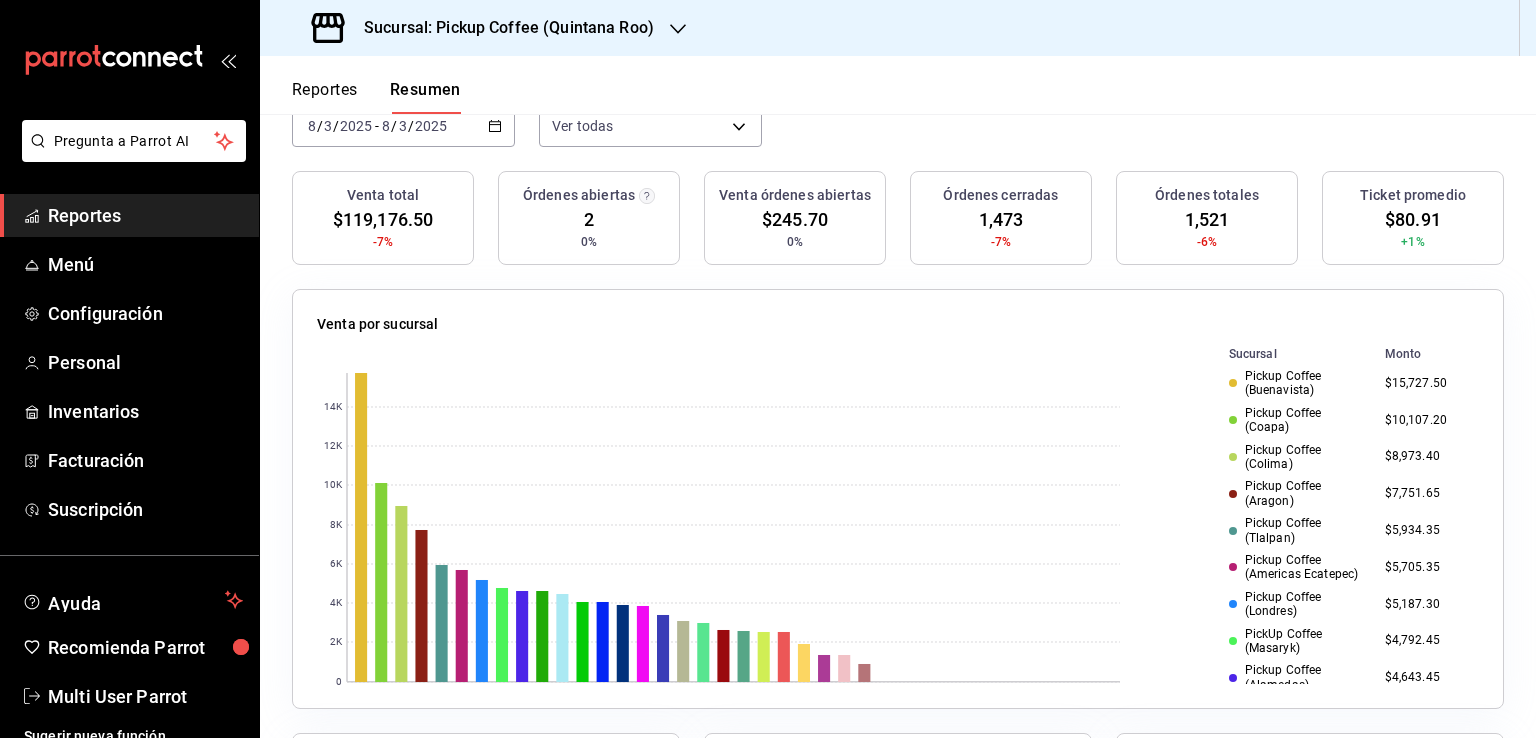 scroll, scrollTop: 166, scrollLeft: 0, axis: vertical 